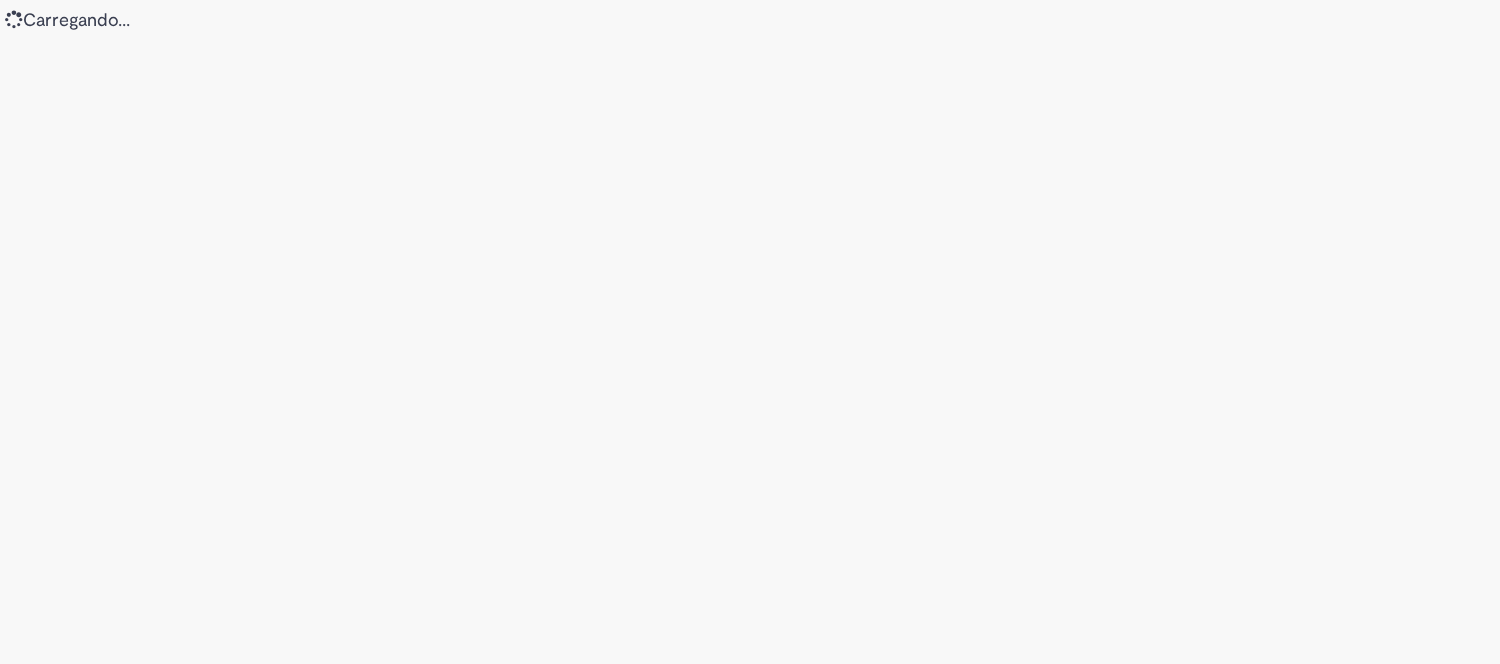 scroll, scrollTop: 0, scrollLeft: 0, axis: both 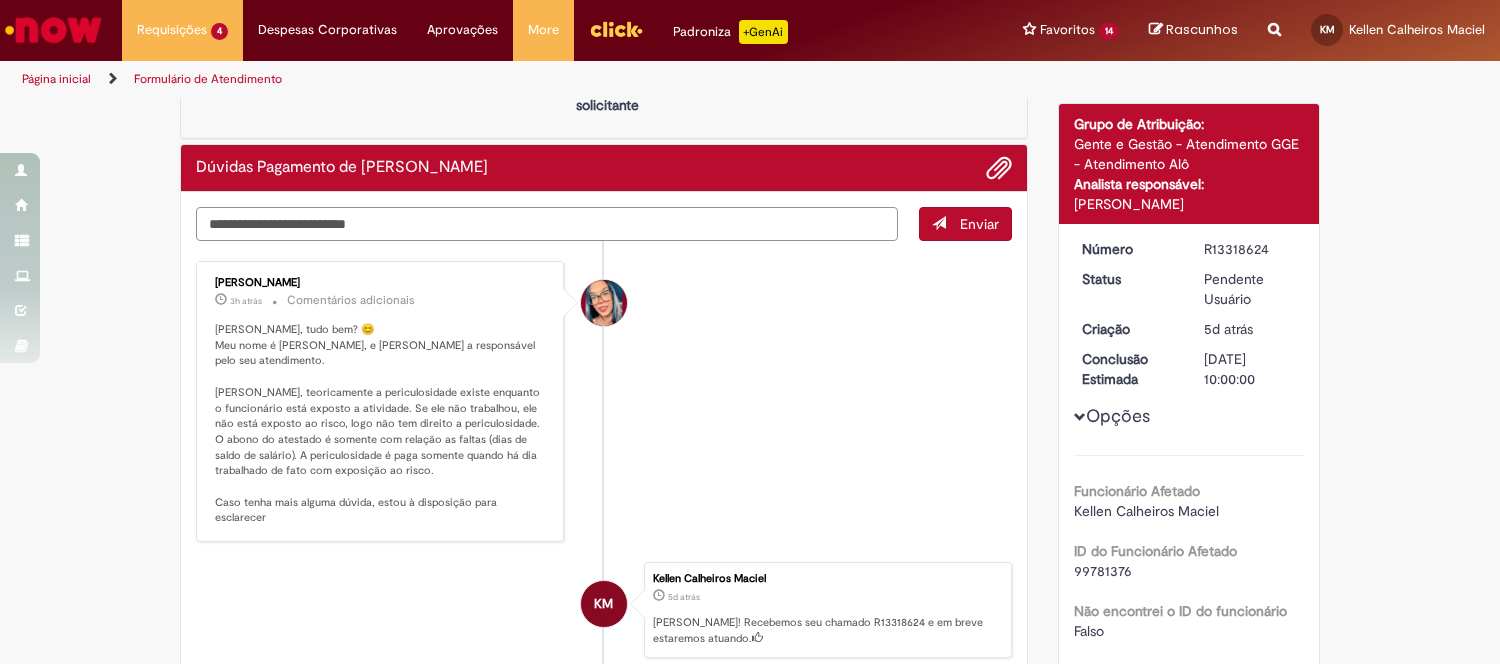 click at bounding box center (547, 224) 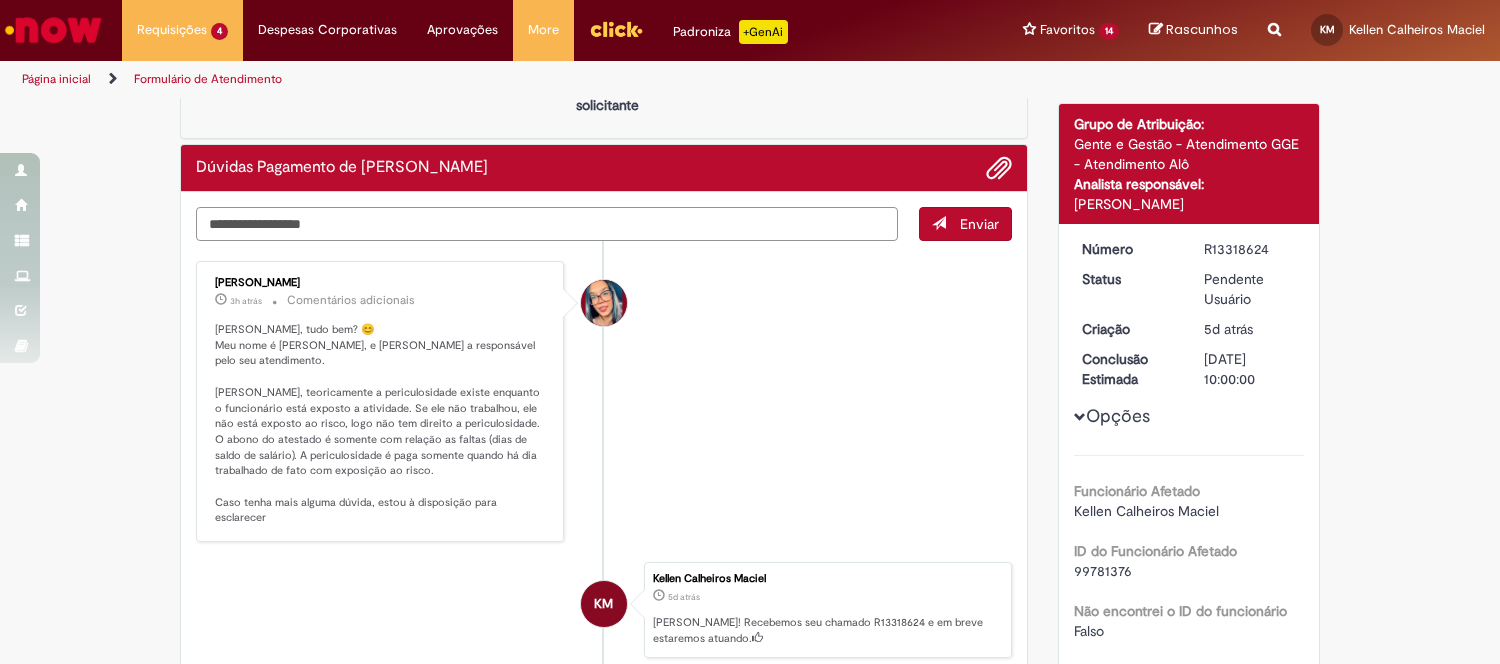 type on "**********" 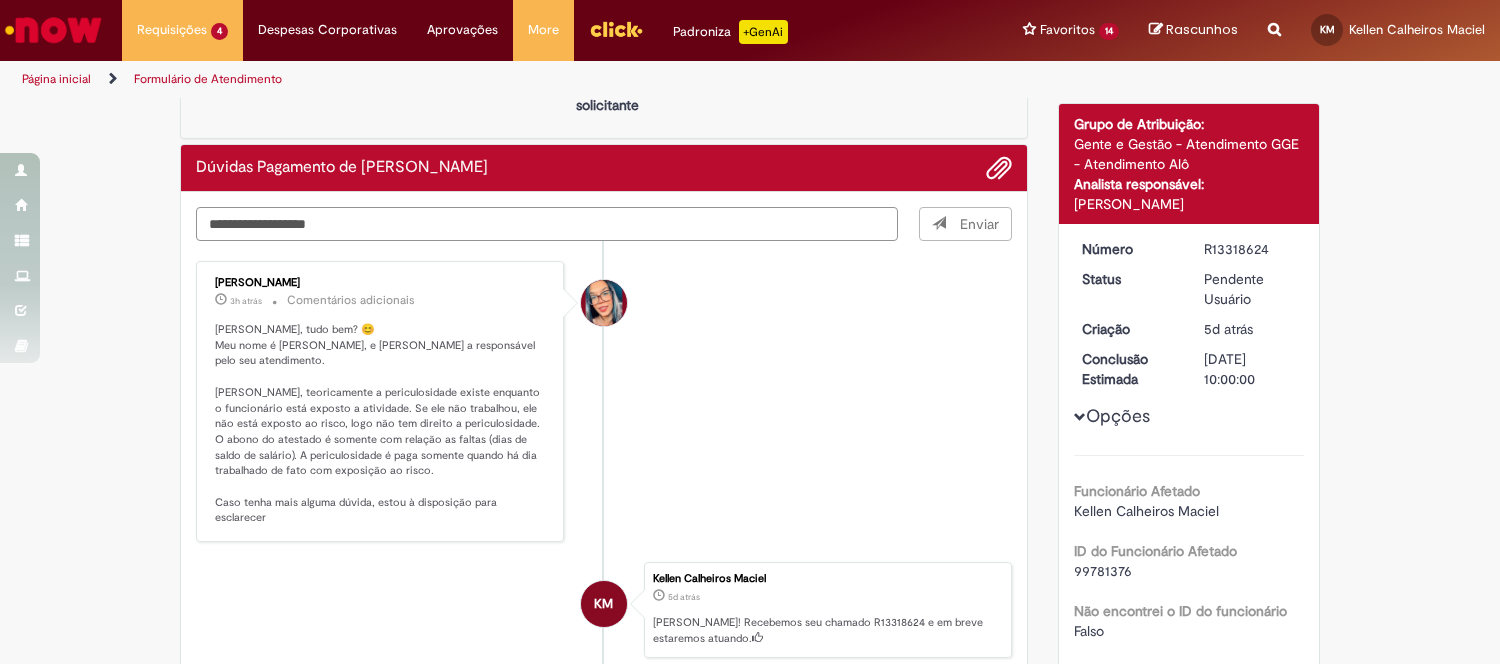 type 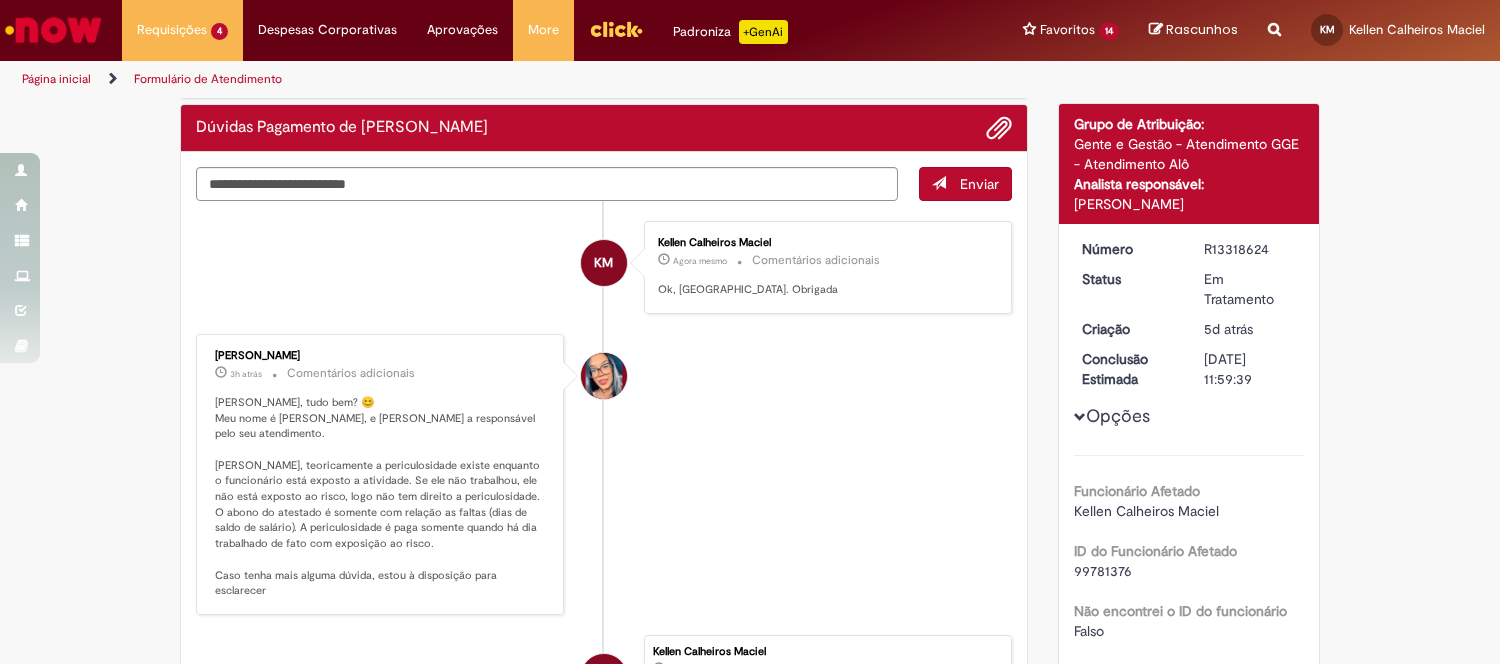 click at bounding box center [53, 30] 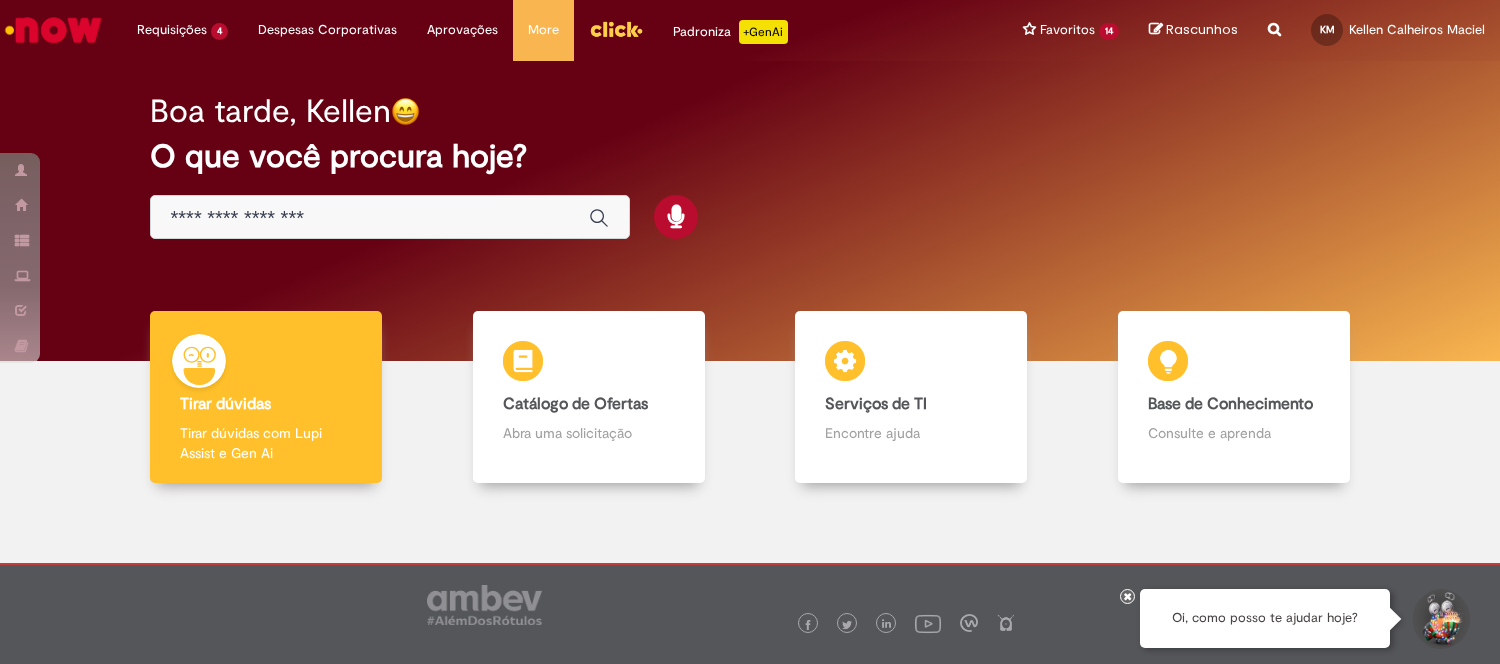 scroll, scrollTop: 0, scrollLeft: 0, axis: both 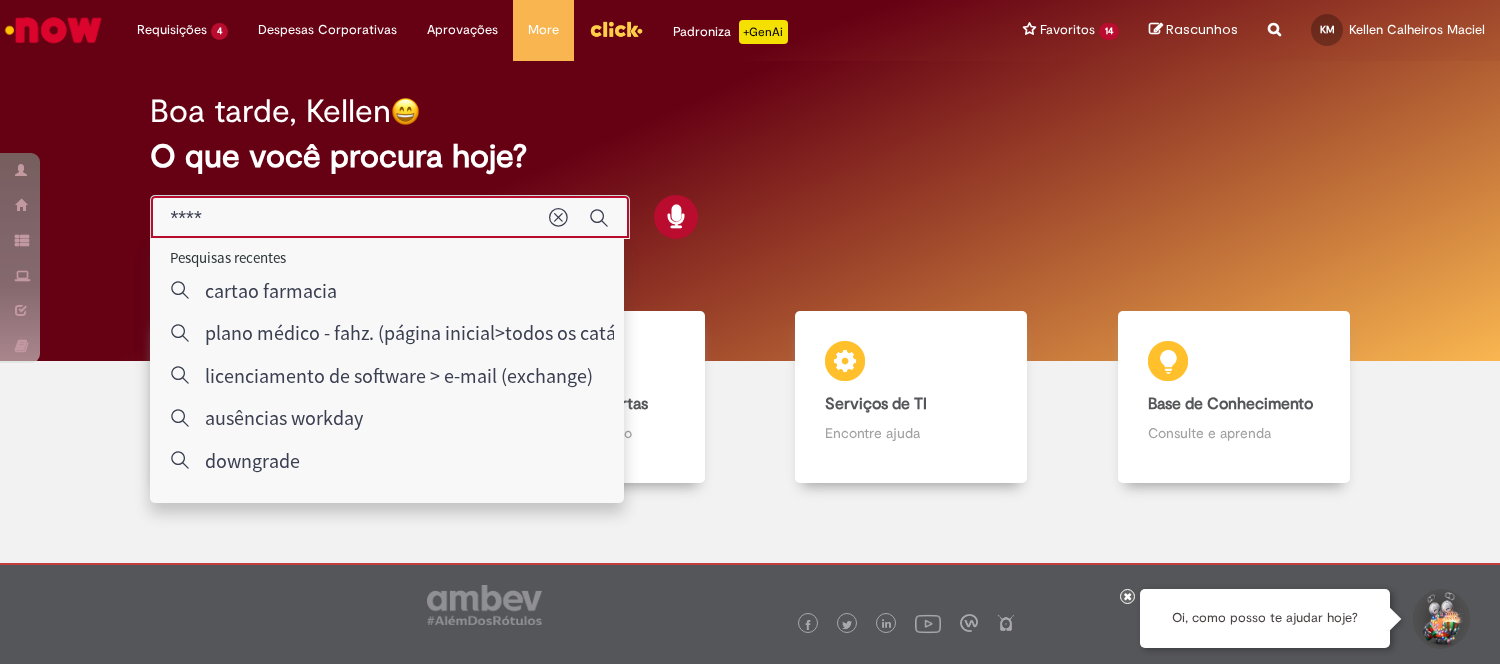 type on "*****" 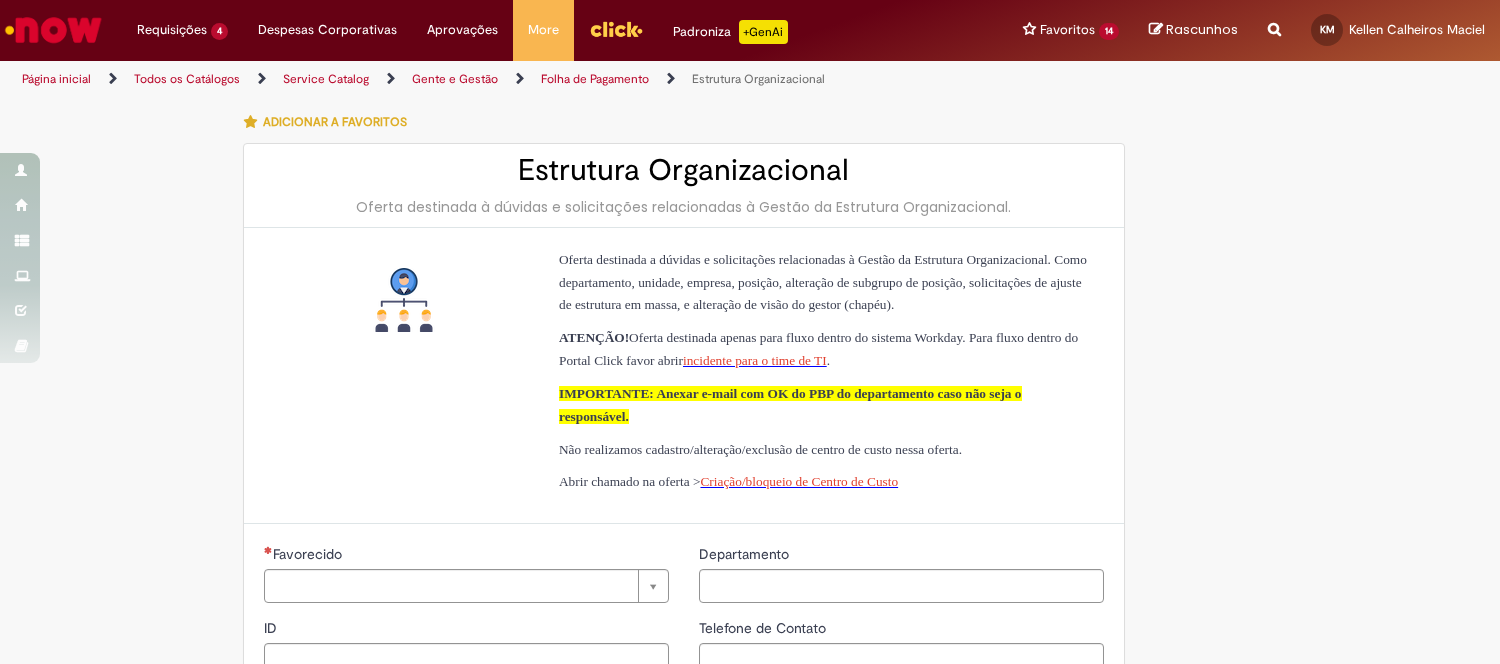 type on "********" 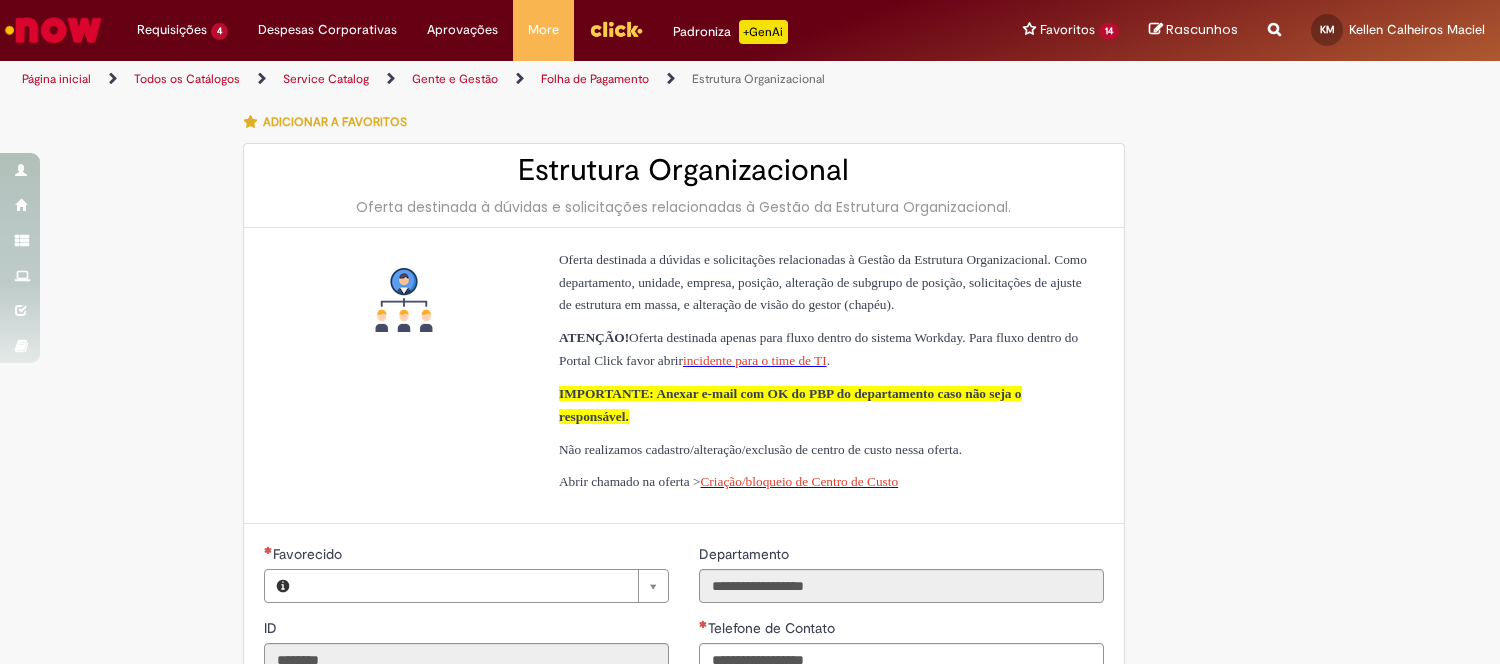 type on "**********" 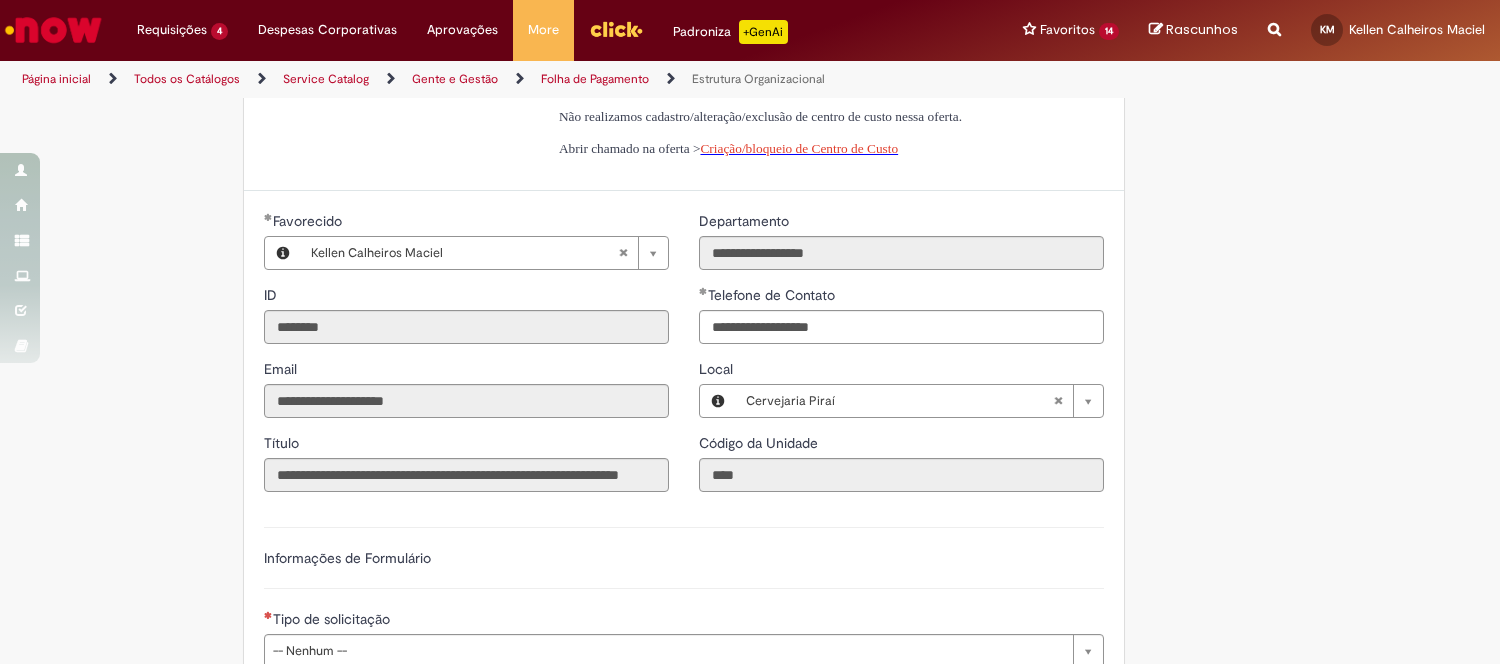 scroll, scrollTop: 555, scrollLeft: 0, axis: vertical 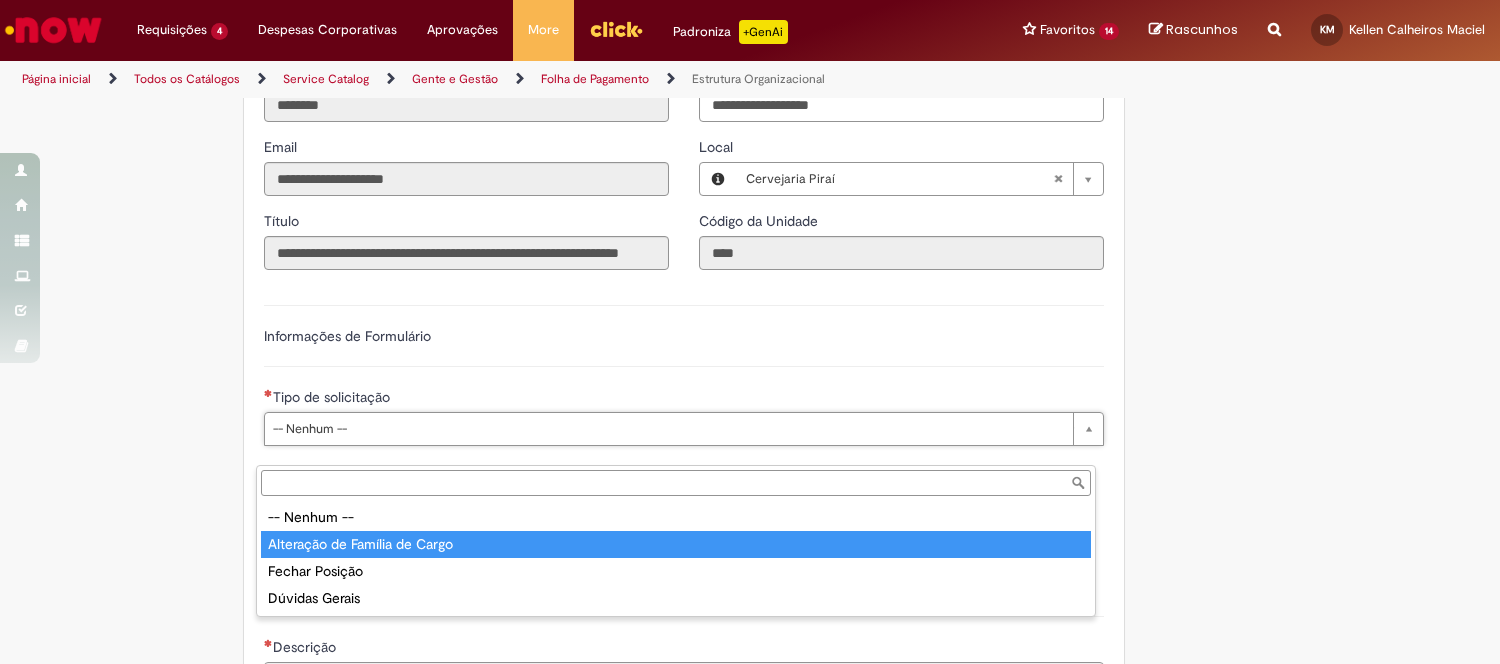 type on "**********" 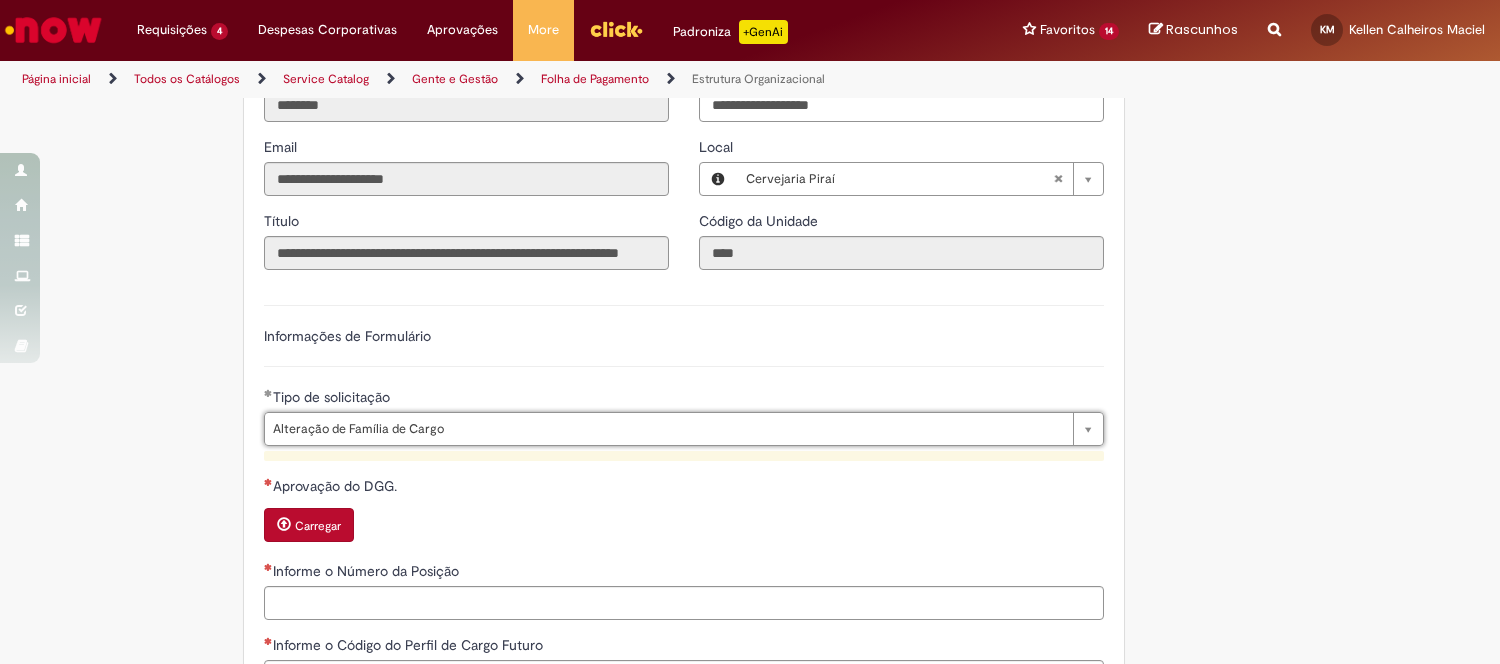 scroll, scrollTop: 777, scrollLeft: 0, axis: vertical 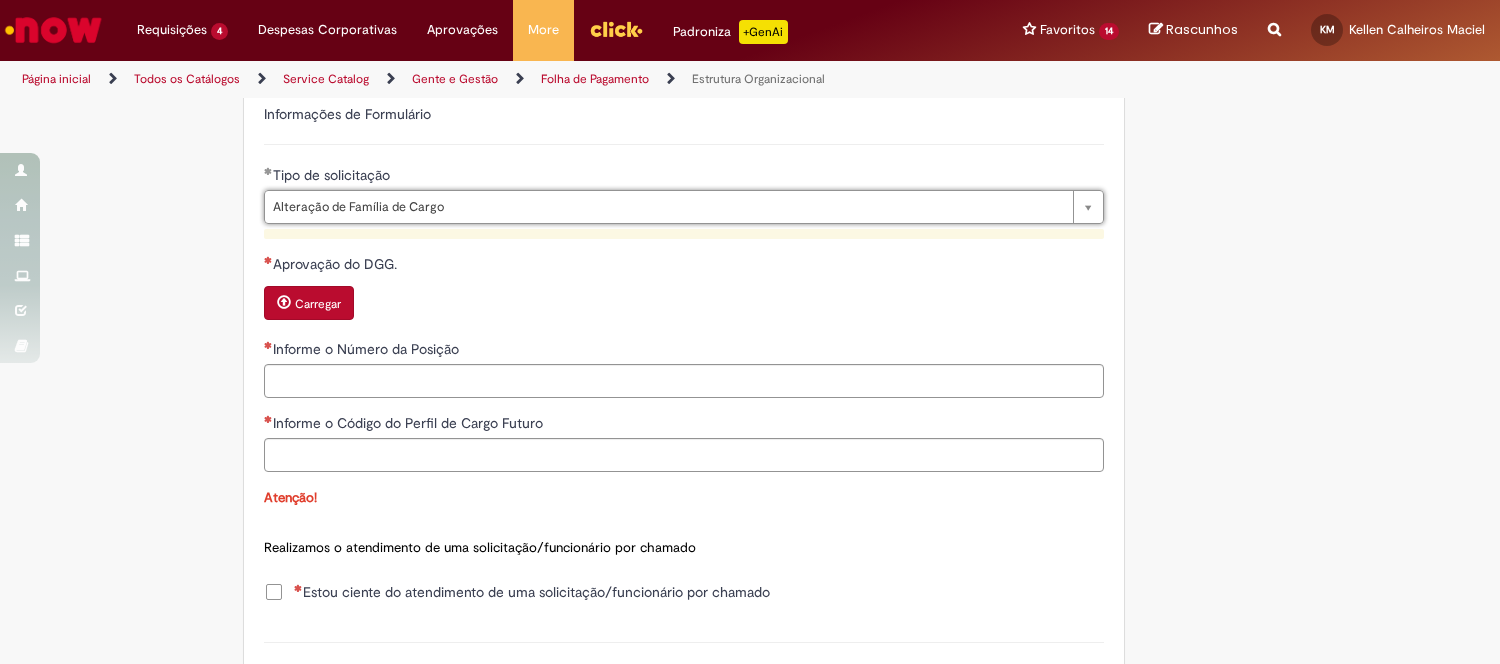 click on "Carregar" at bounding box center [318, 304] 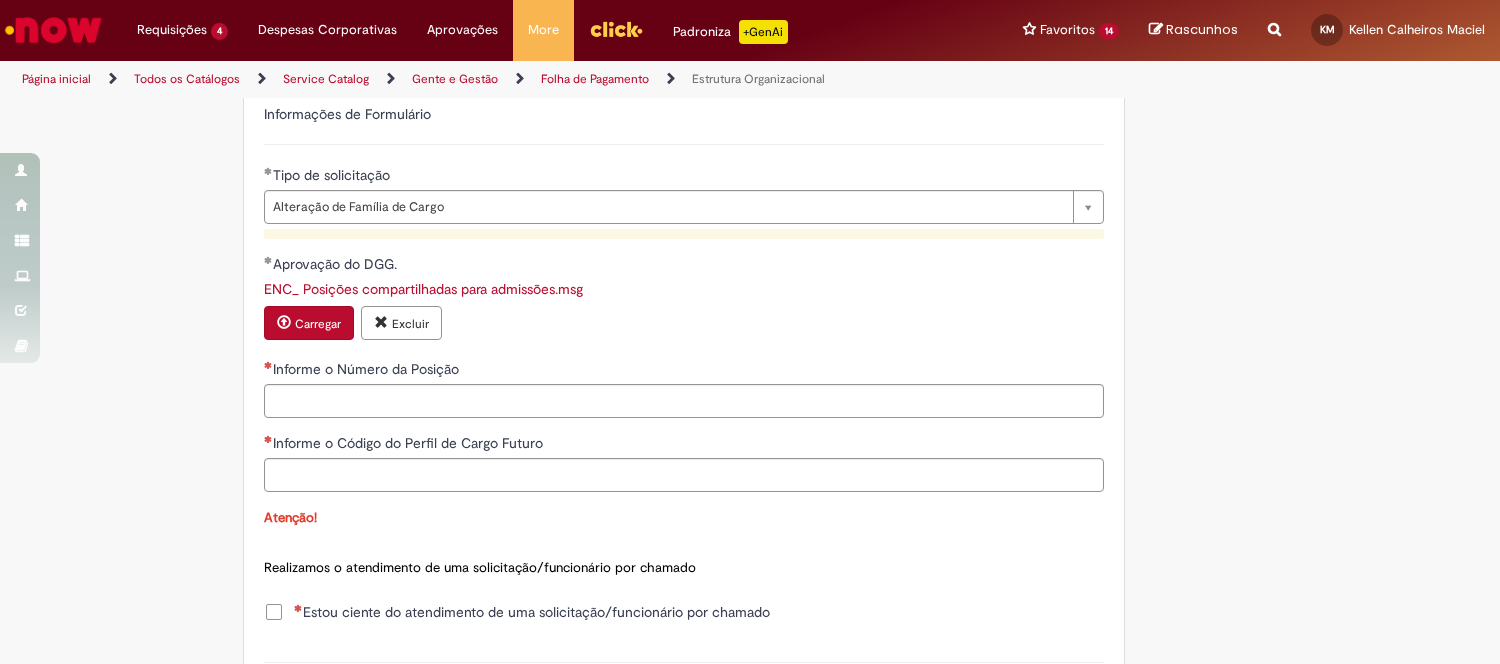 type 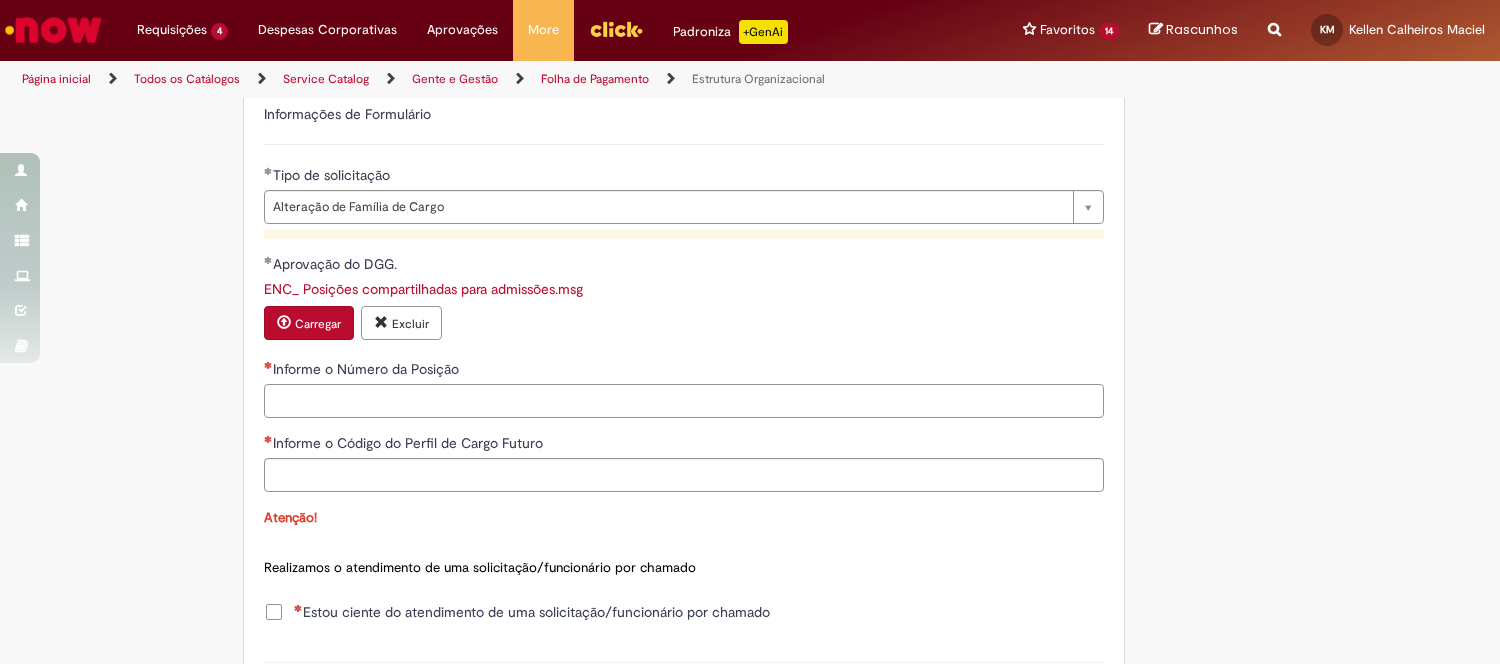 click on "Informe o Número da Posição" at bounding box center [684, 401] 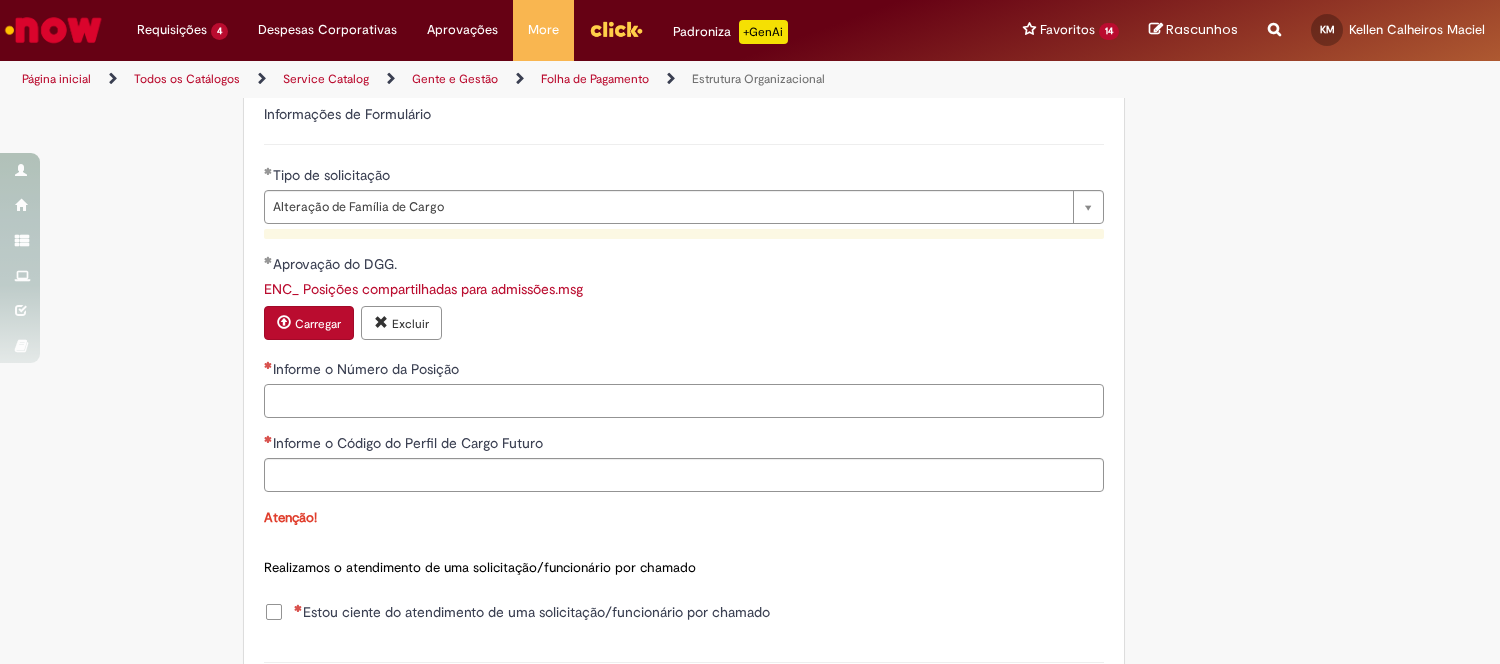 scroll, scrollTop: 0, scrollLeft: 0, axis: both 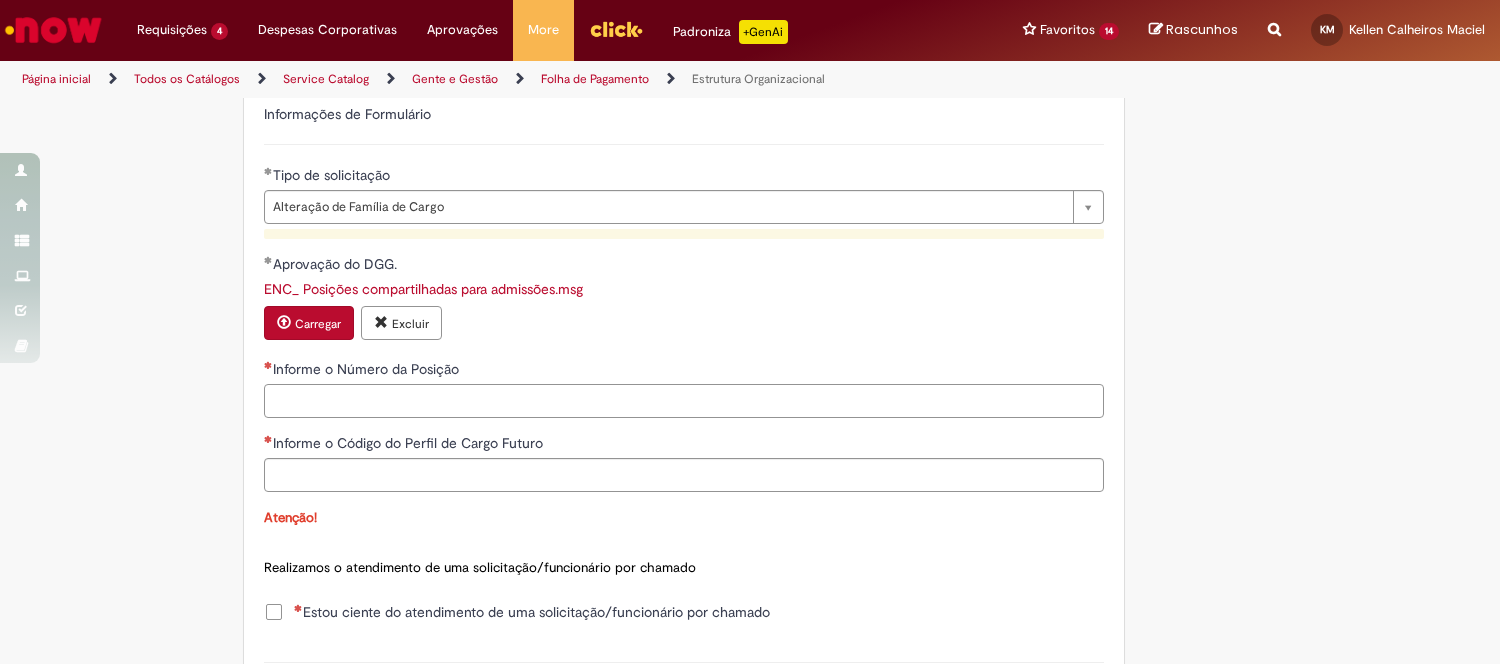 paste on "********" 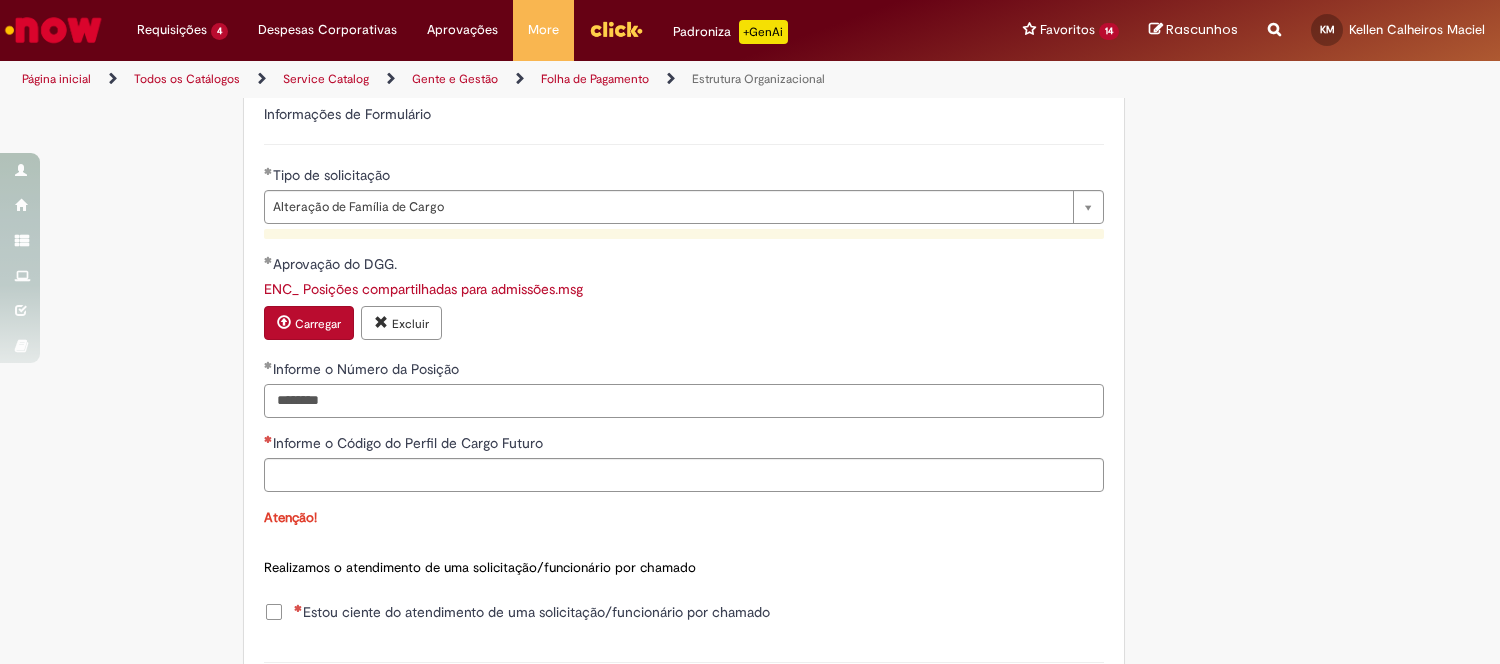 type on "********" 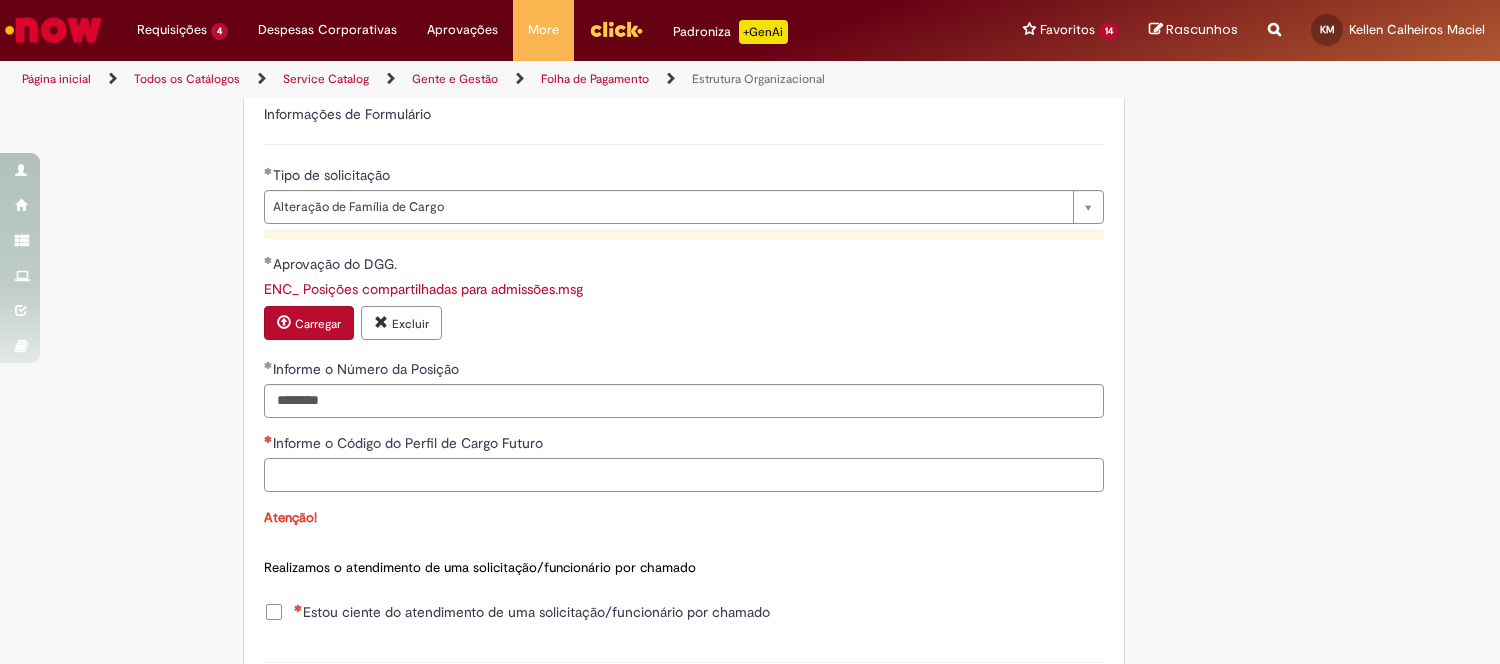 scroll, scrollTop: 888, scrollLeft: 0, axis: vertical 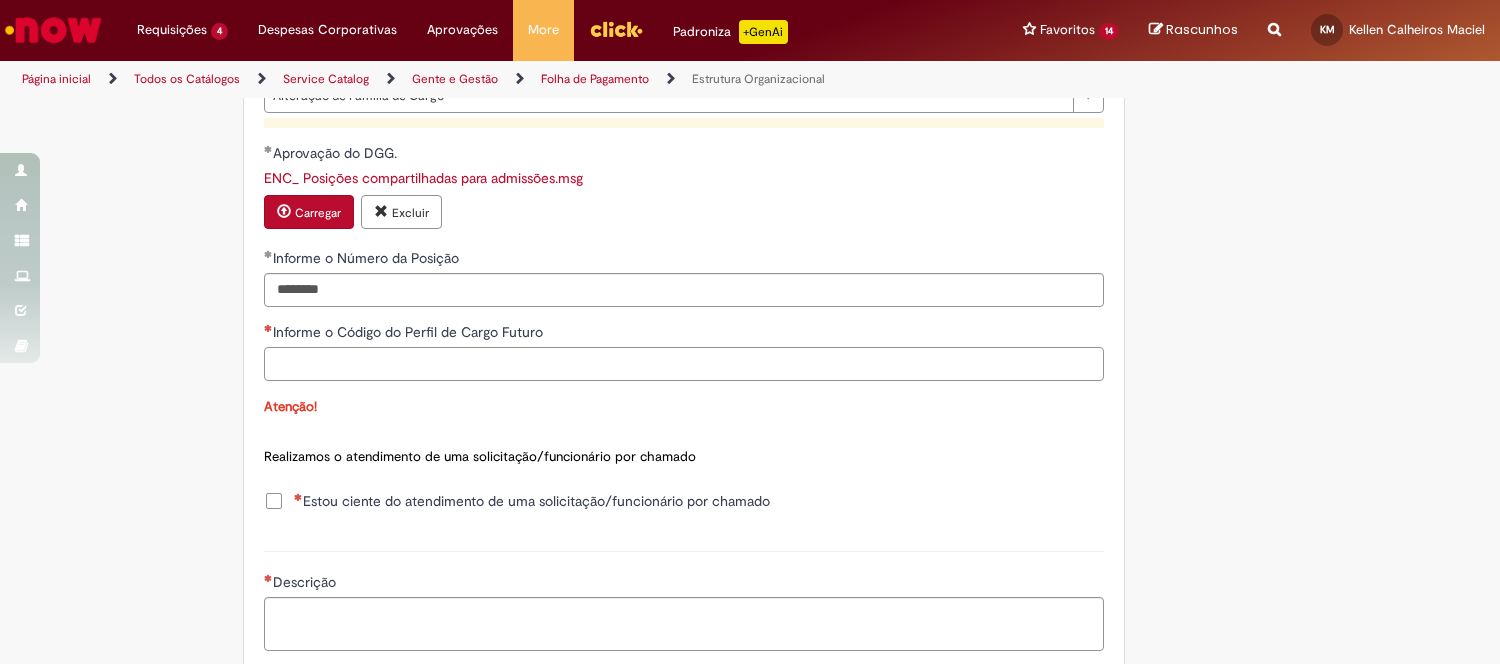 paste on "********" 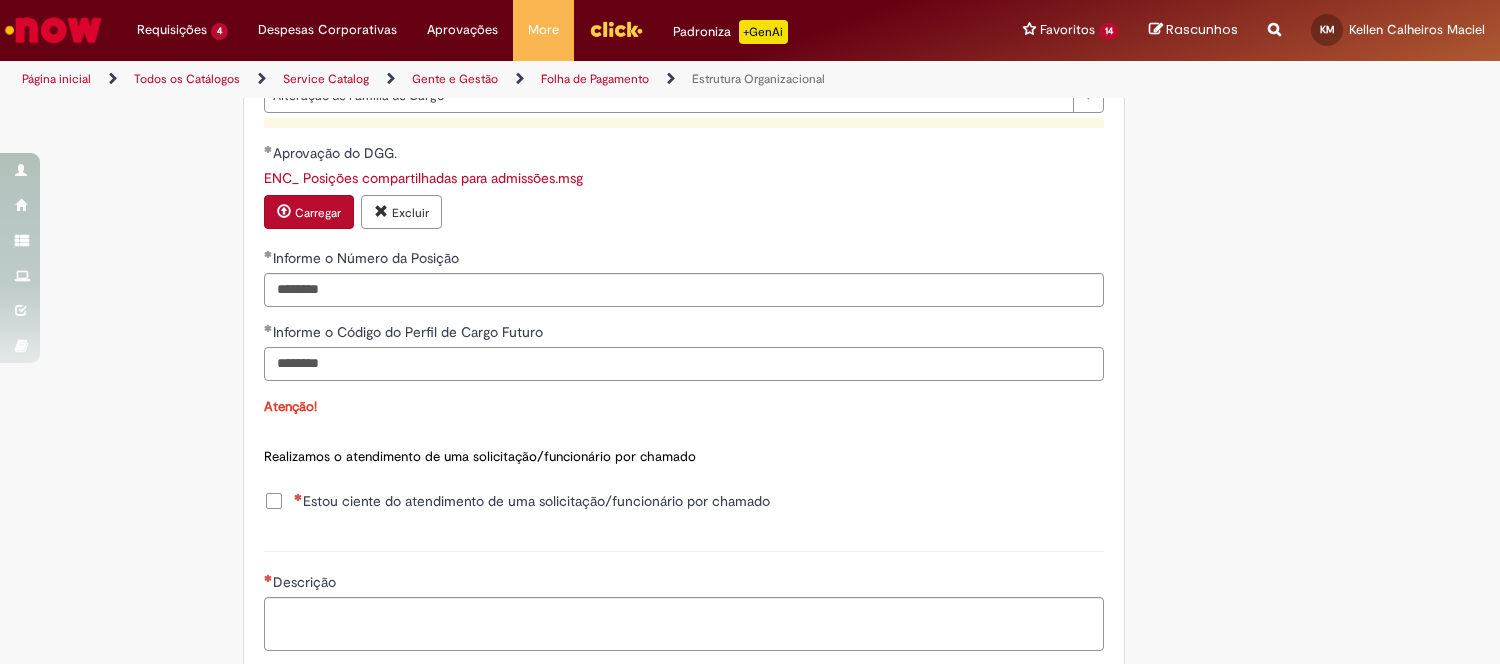 type on "********" 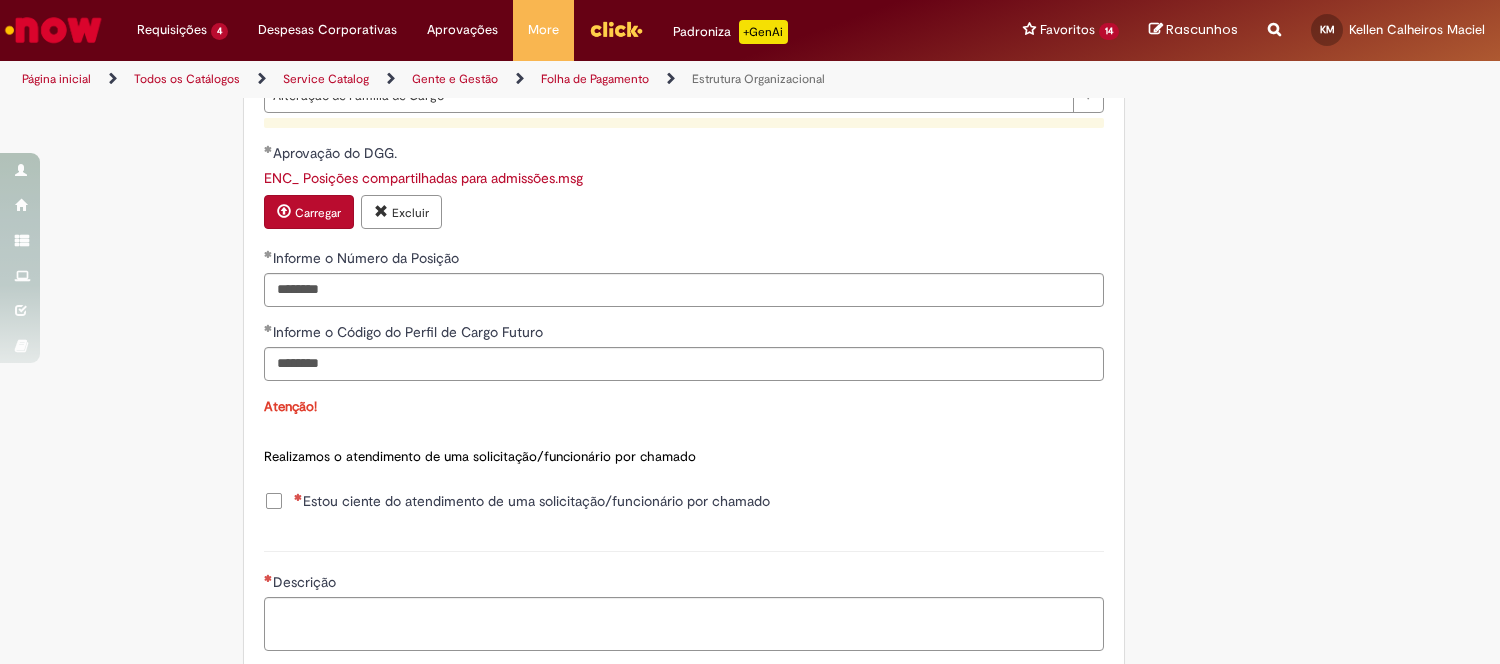 click on "Estou ciente do atendimento de uma solicitação/funcionário por chamado" at bounding box center [517, 501] 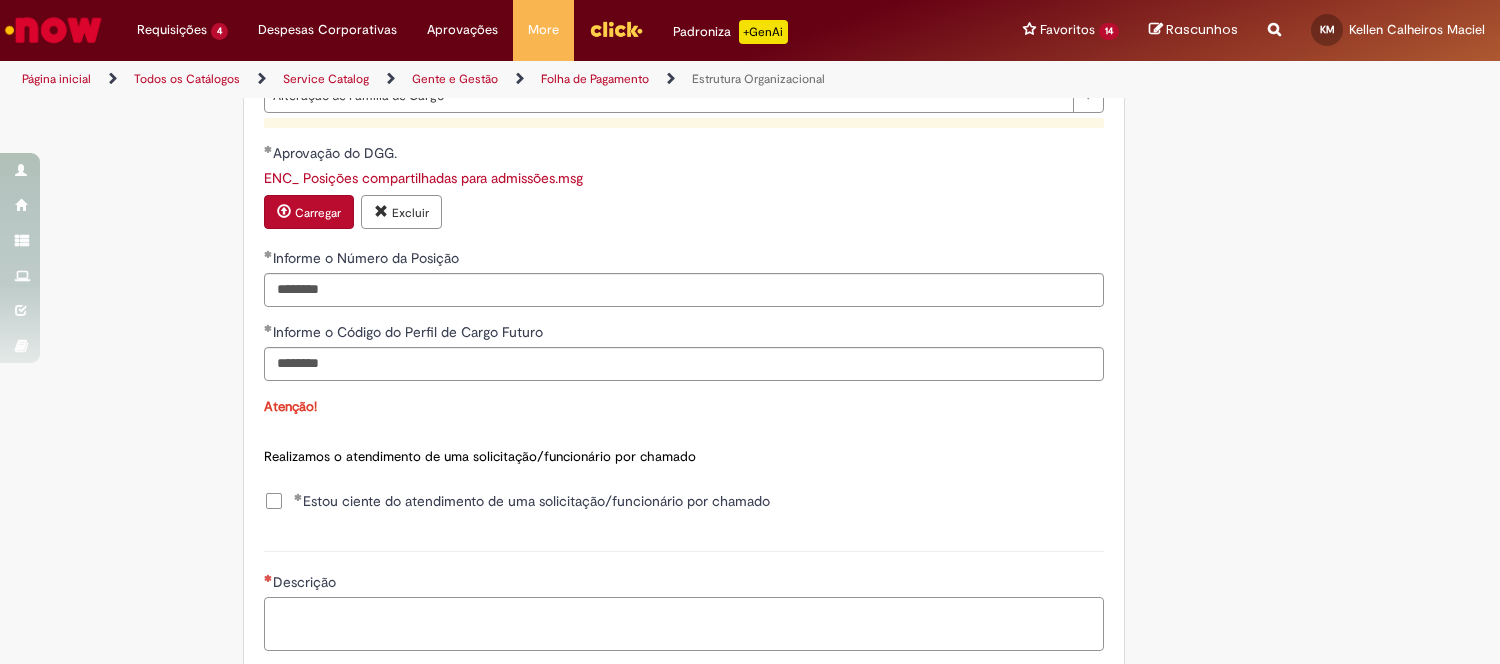 click on "Descrição" at bounding box center (684, 624) 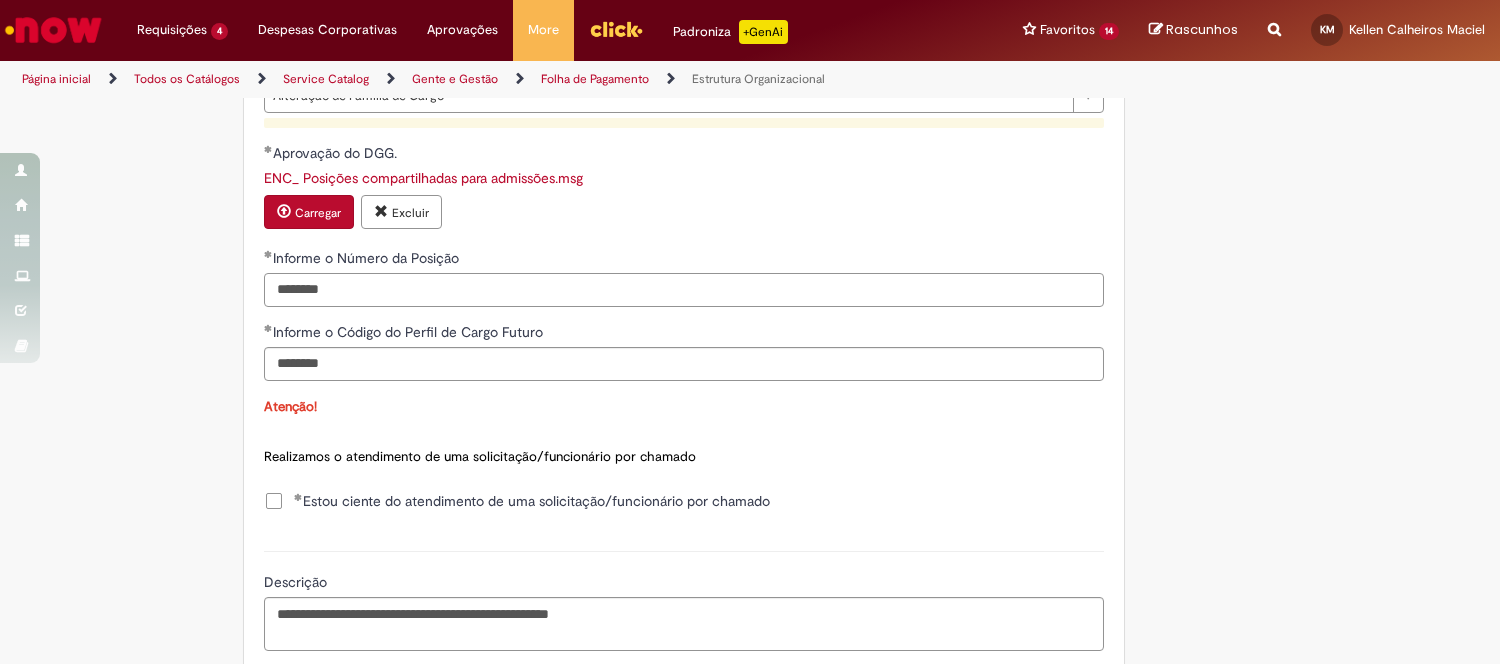 drag, startPoint x: 327, startPoint y: 316, endPoint x: 240, endPoint y: 315, distance: 87.005745 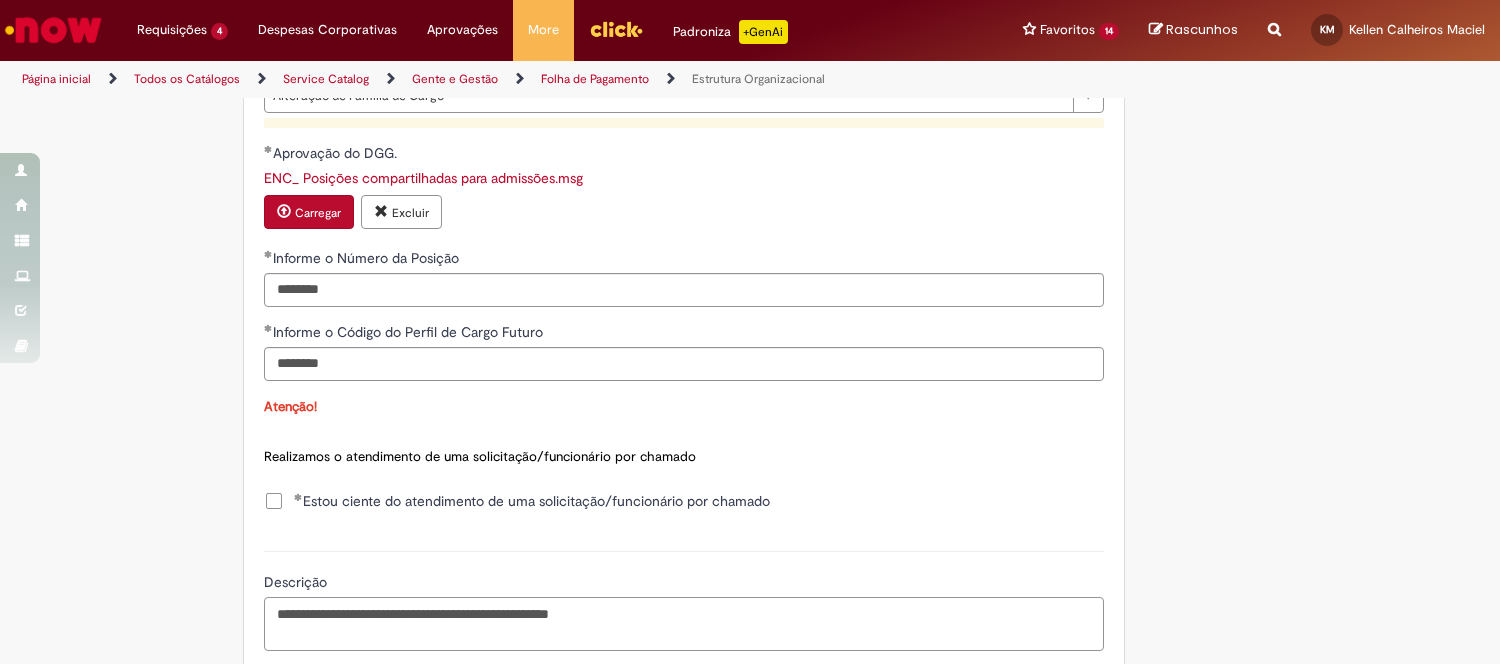 click on "**********" at bounding box center (684, 624) 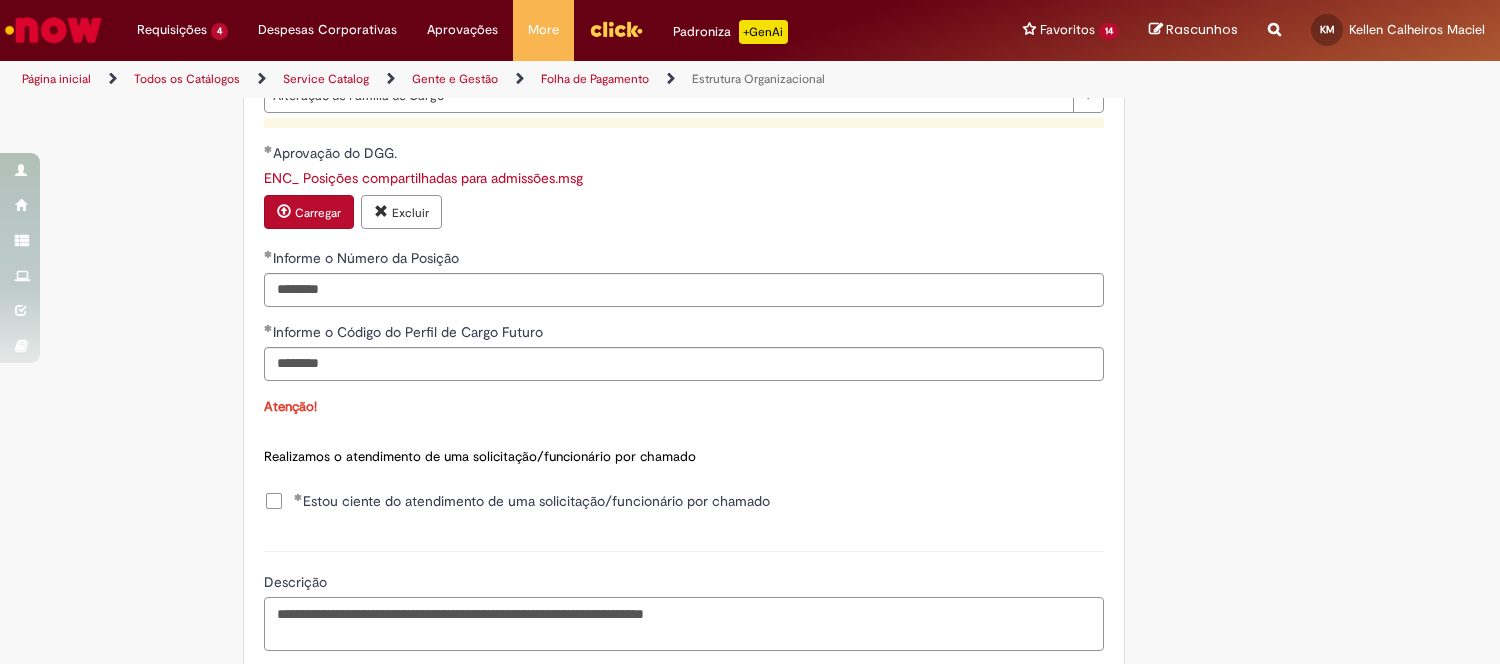 paste on "**********" 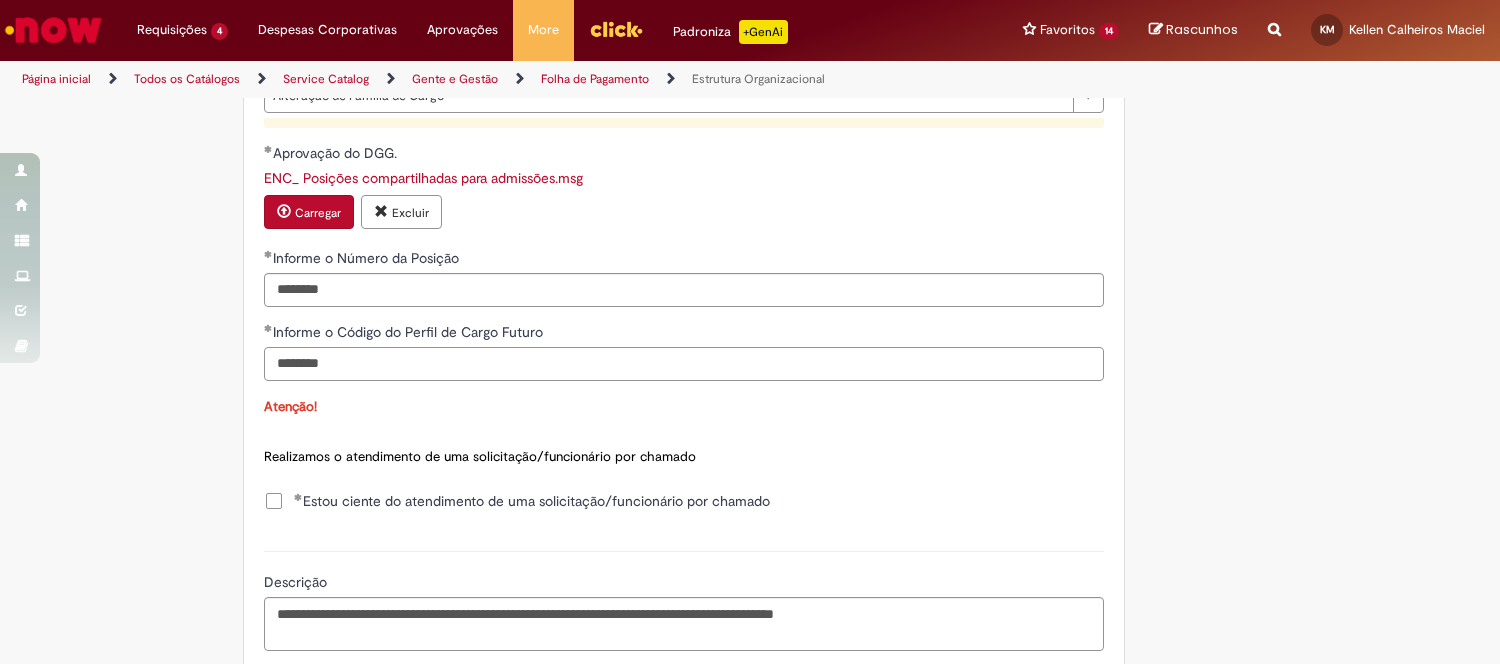 drag, startPoint x: 370, startPoint y: 386, endPoint x: 46, endPoint y: 367, distance: 324.5566 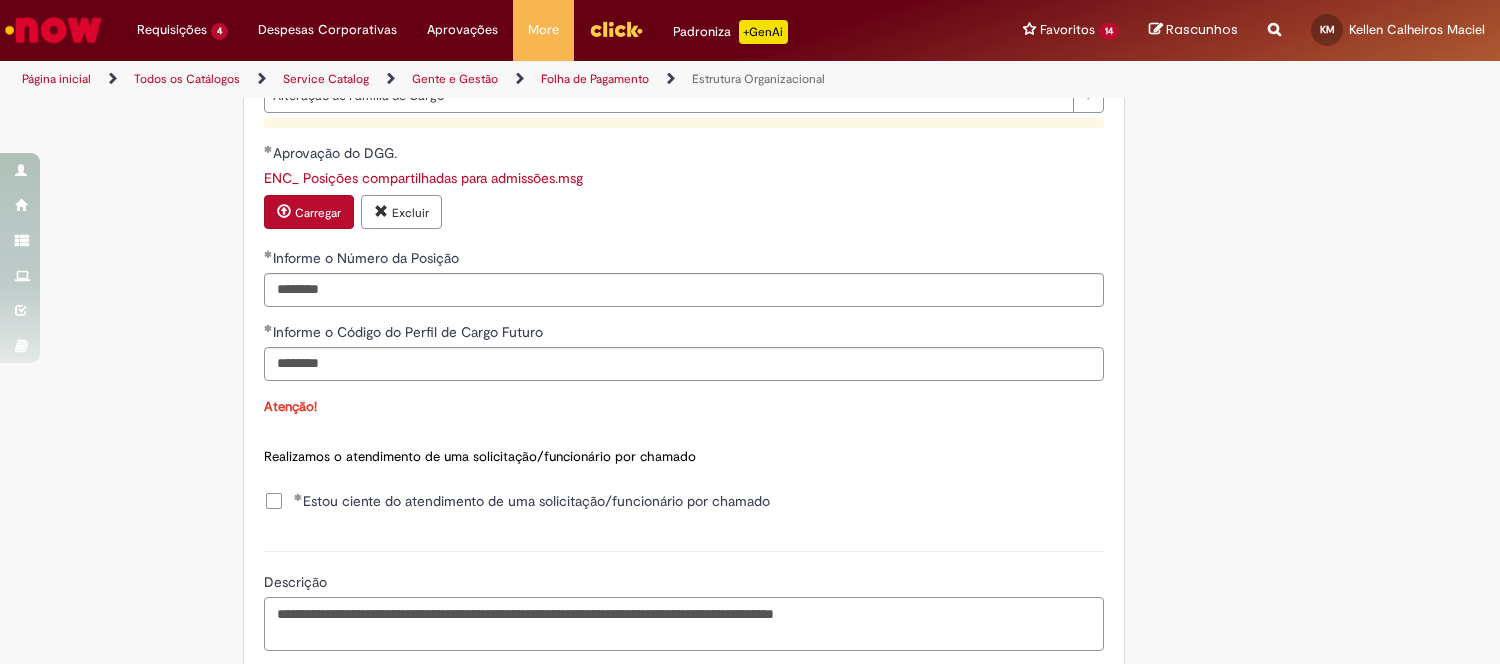 click on "**********" at bounding box center [684, 624] 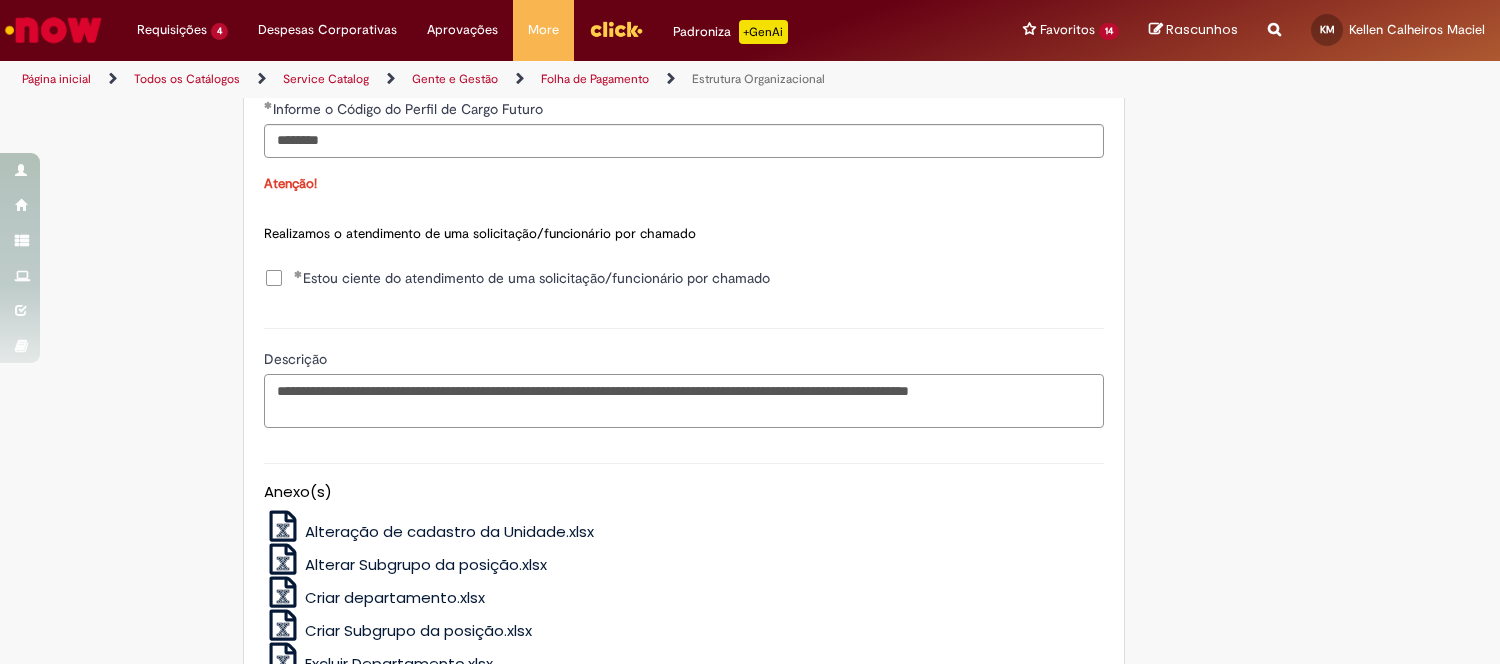 scroll, scrollTop: 777, scrollLeft: 0, axis: vertical 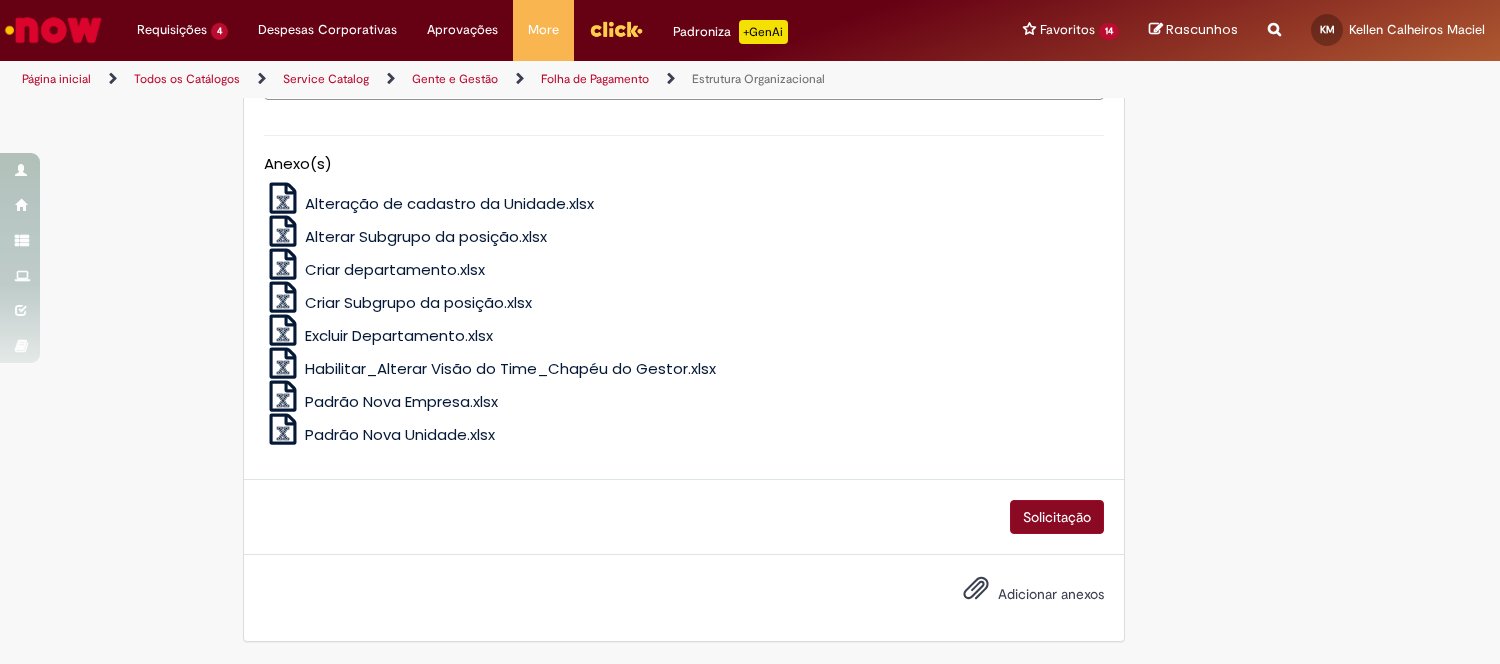 type on "**********" 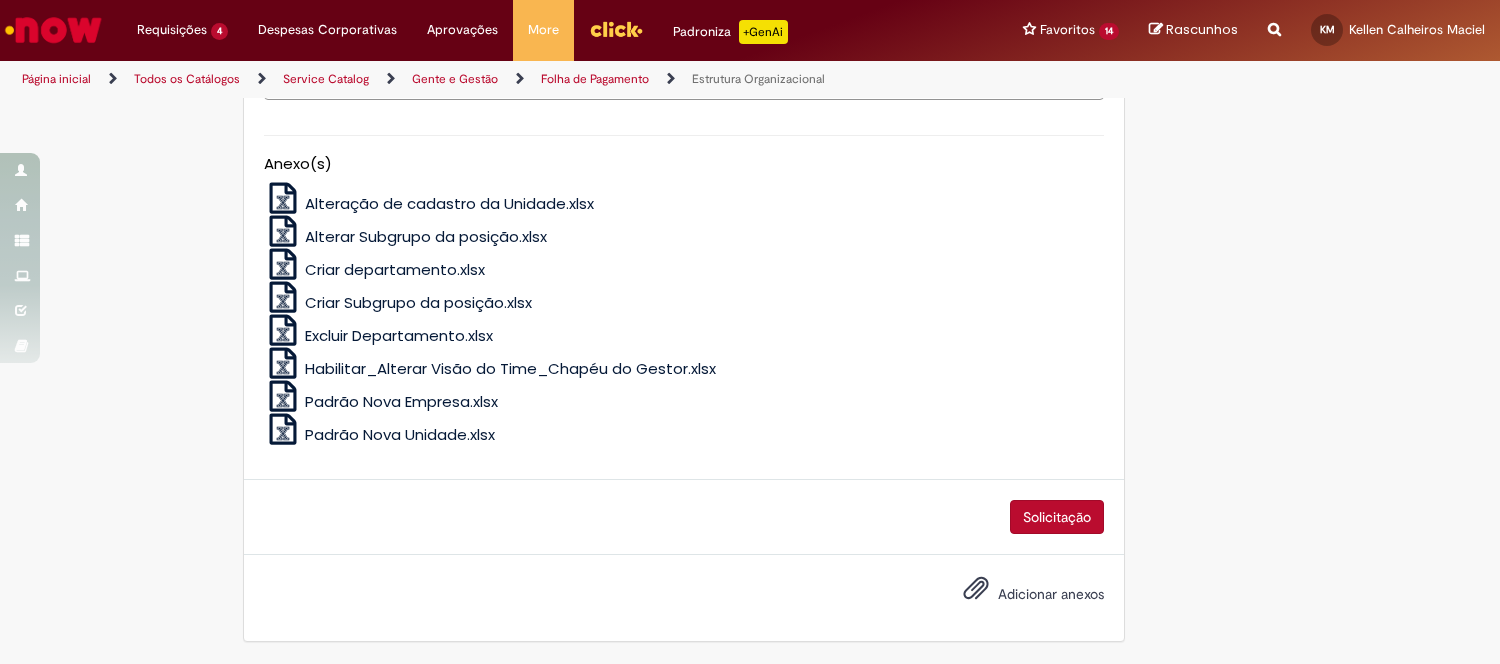 click on "Solicitação" at bounding box center [1057, 517] 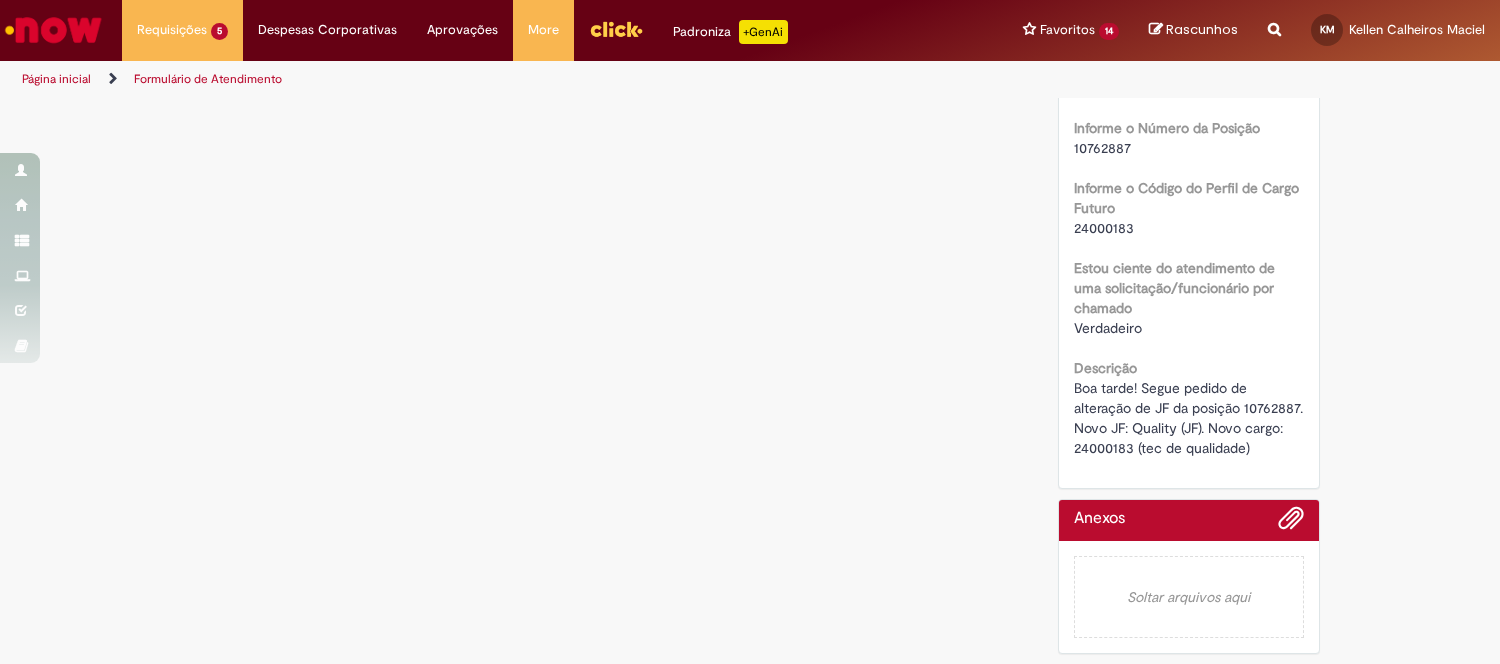 scroll, scrollTop: 0, scrollLeft: 0, axis: both 